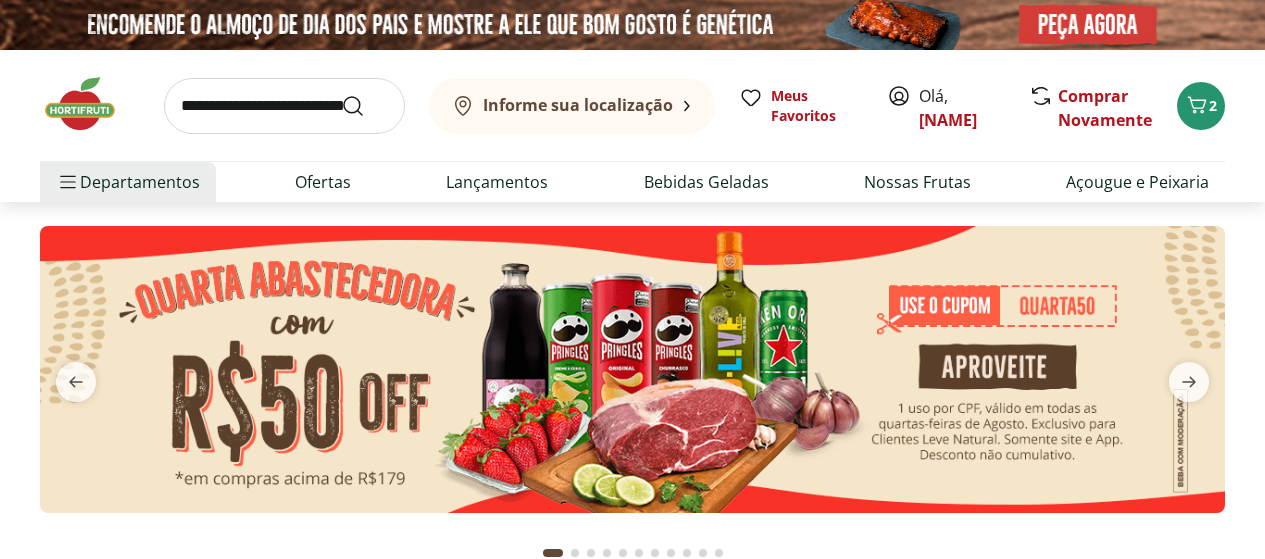 scroll, scrollTop: 0, scrollLeft: 0, axis: both 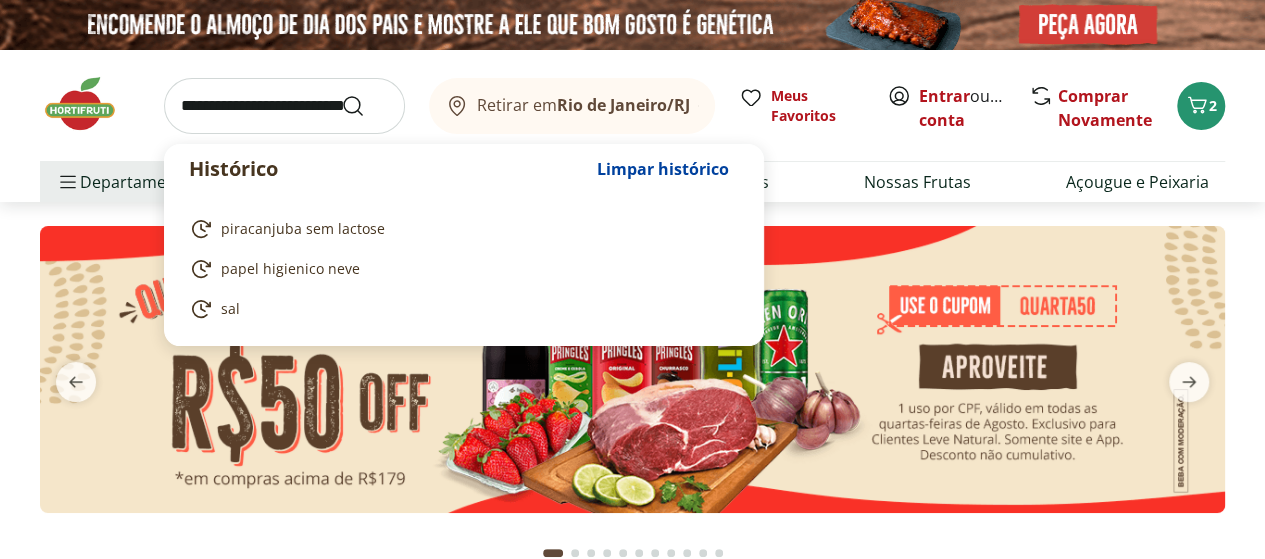 click at bounding box center (284, 106) 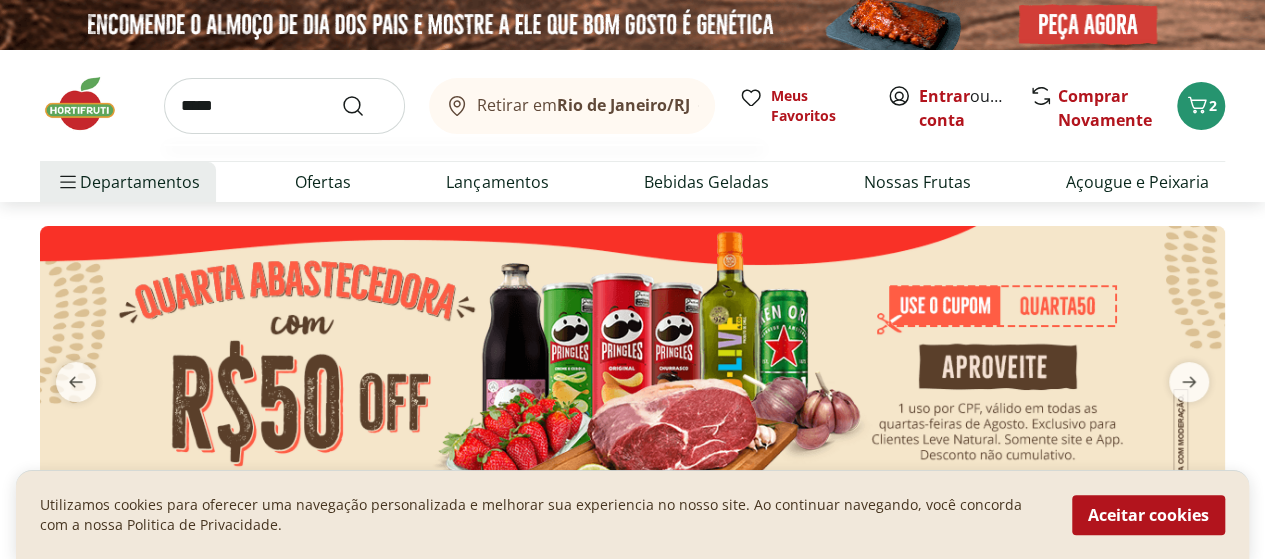 type on "*****" 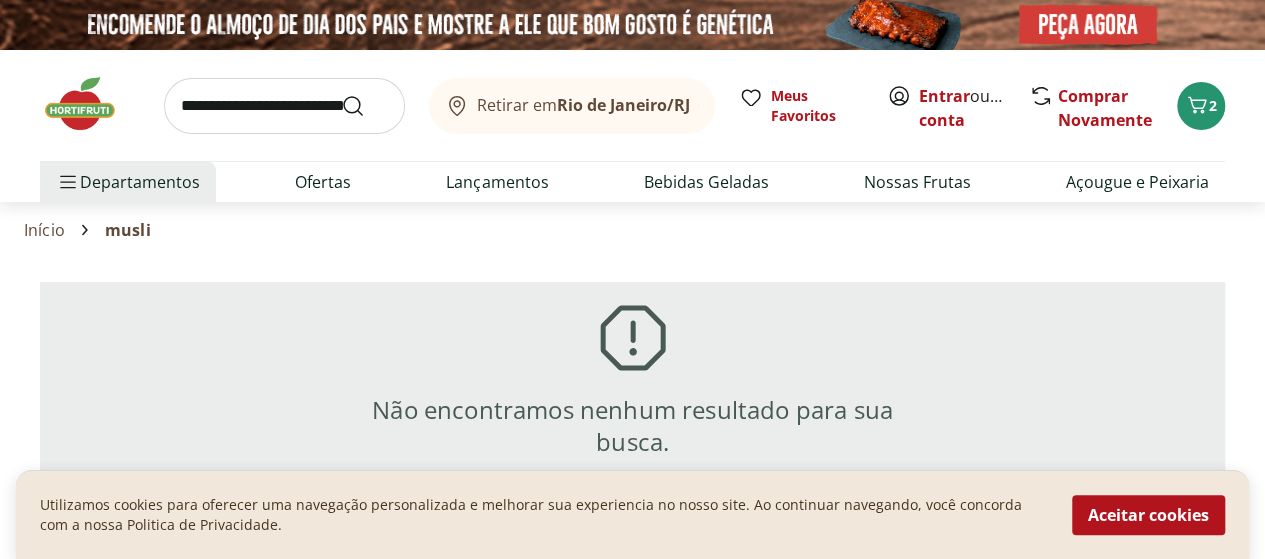 click at bounding box center [284, 106] 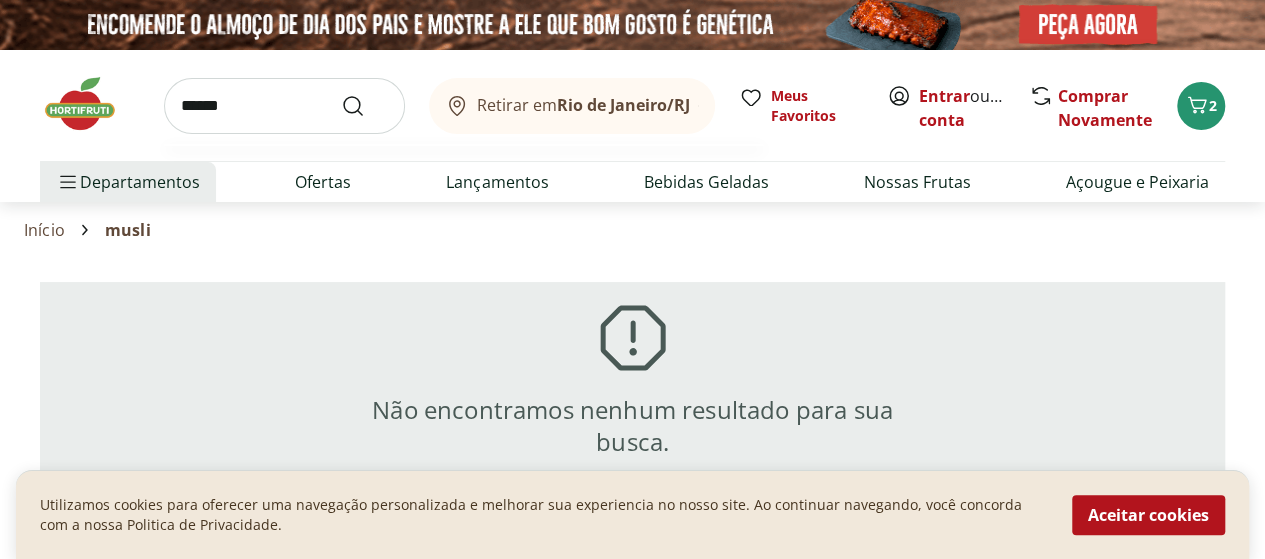 type on "******" 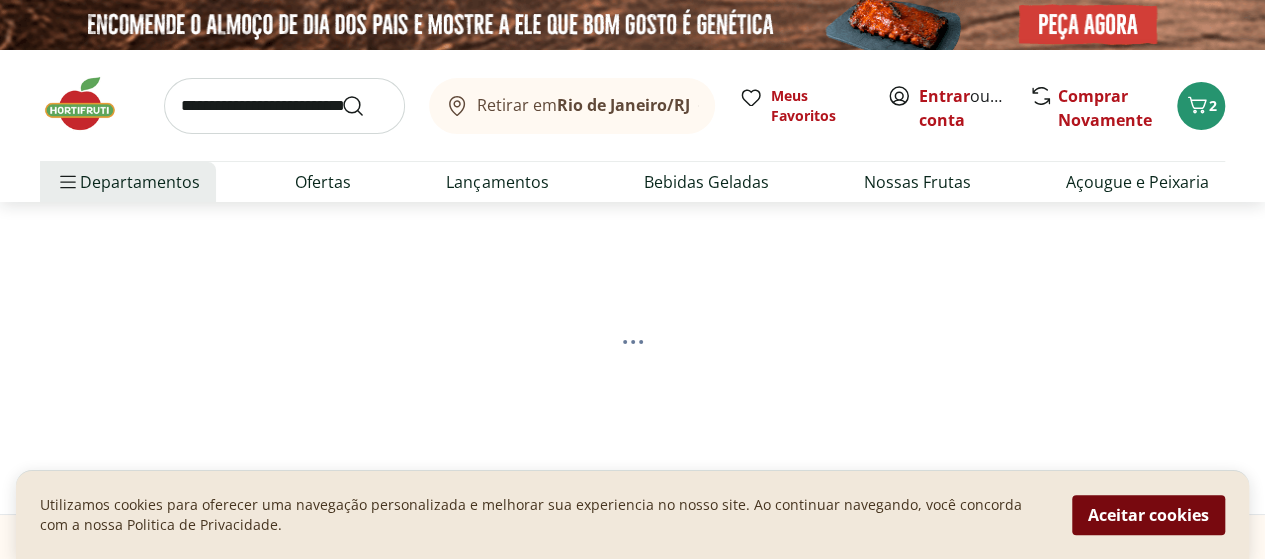 click on "Aceitar cookies" at bounding box center [1148, 515] 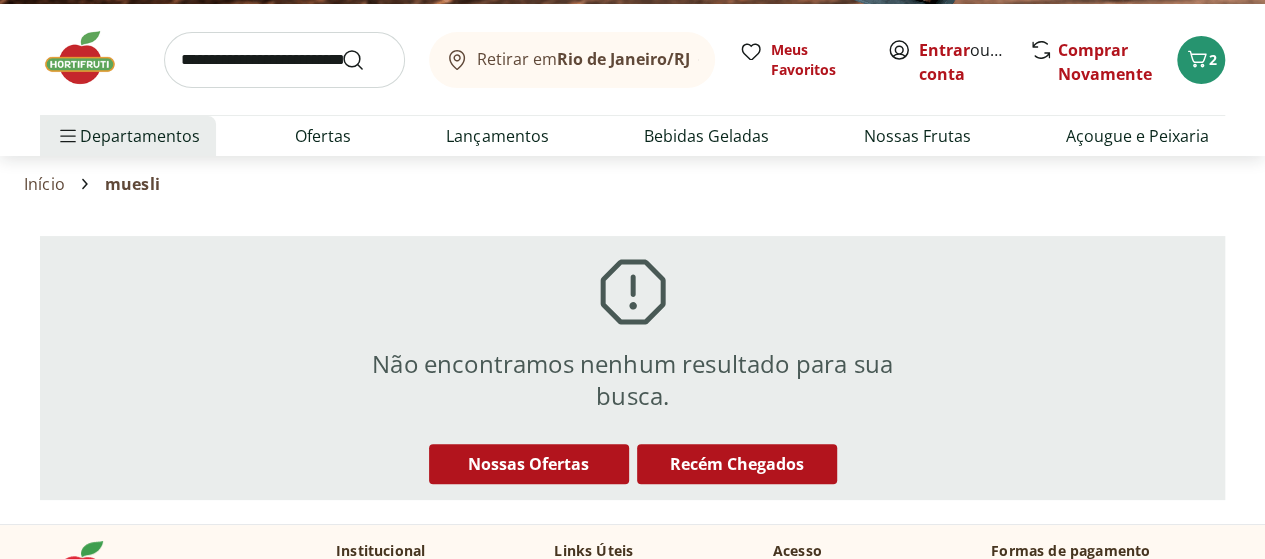 scroll, scrollTop: 0, scrollLeft: 0, axis: both 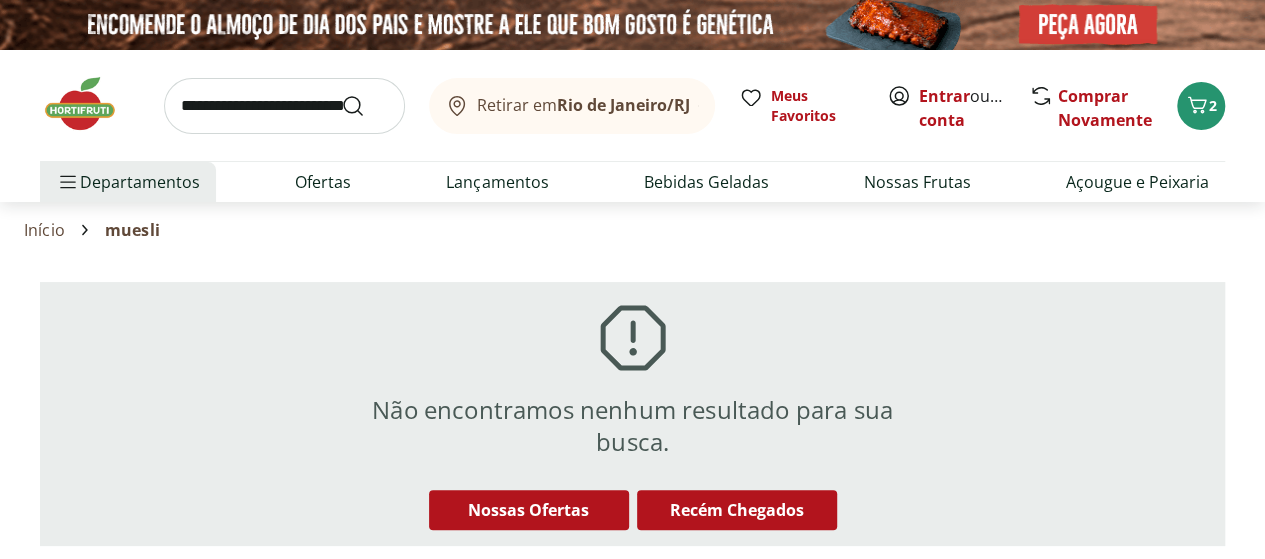 click on "Início" at bounding box center (44, 230) 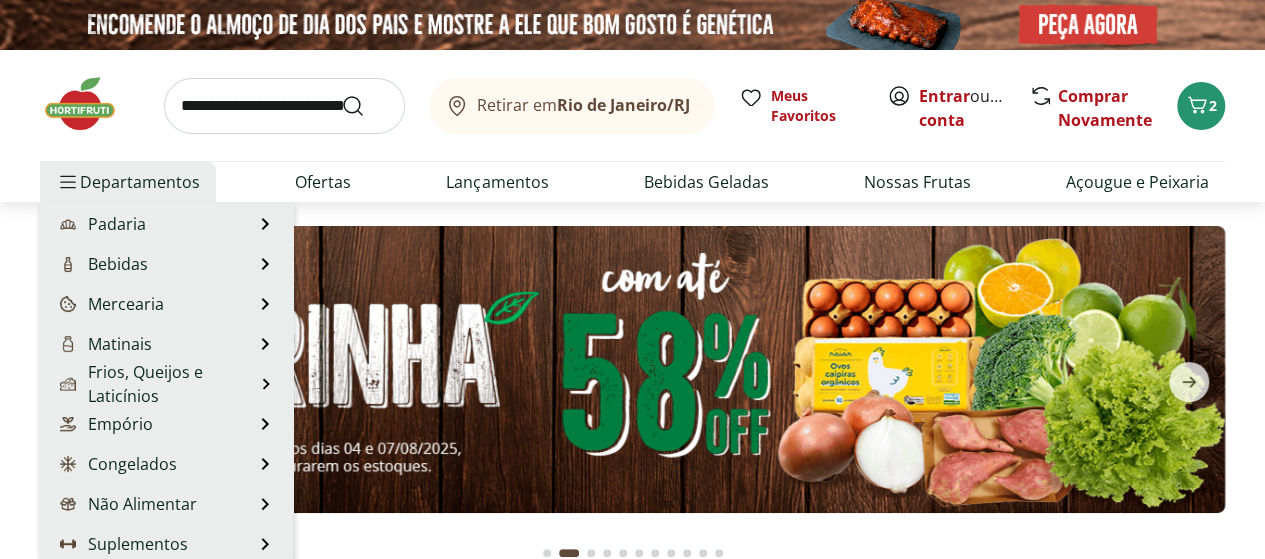 scroll, scrollTop: 200, scrollLeft: 0, axis: vertical 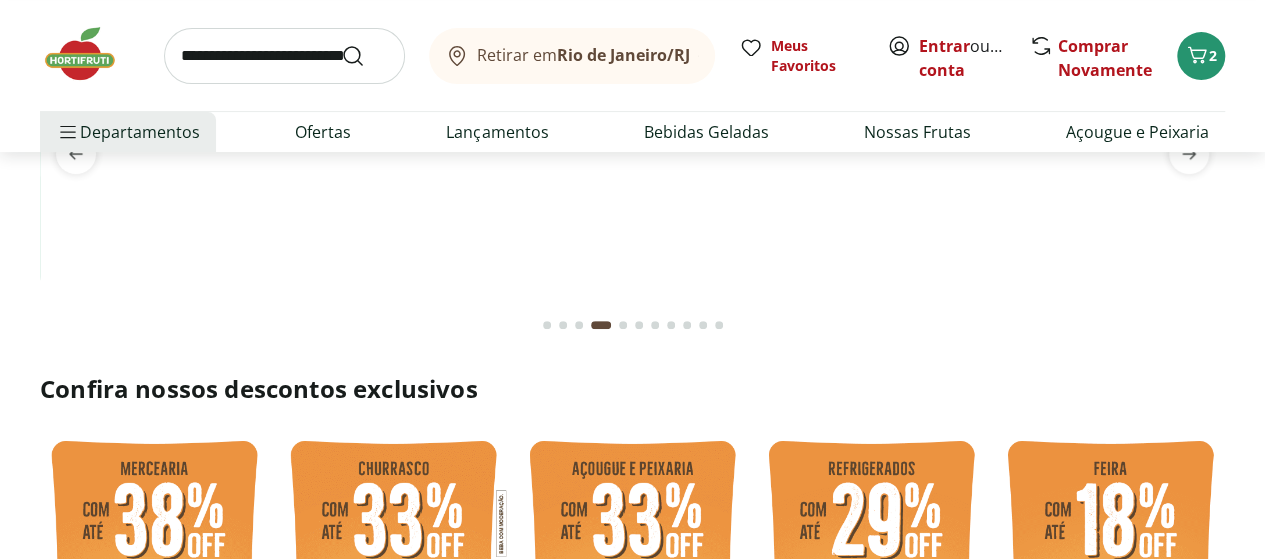 click at bounding box center (284, 56) 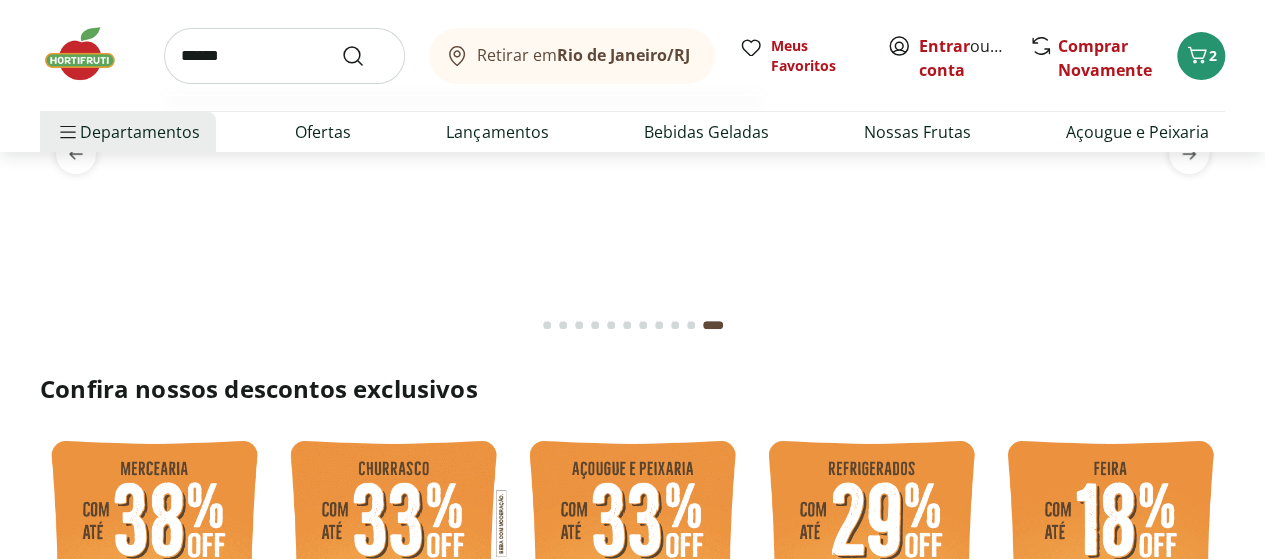 type on "******" 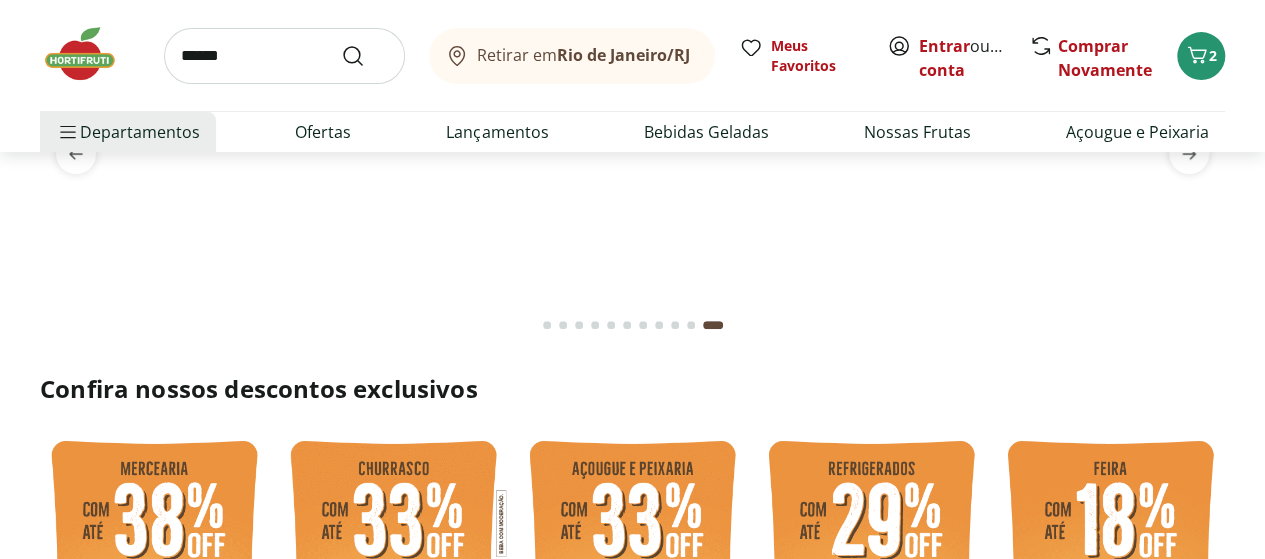scroll, scrollTop: 0, scrollLeft: 0, axis: both 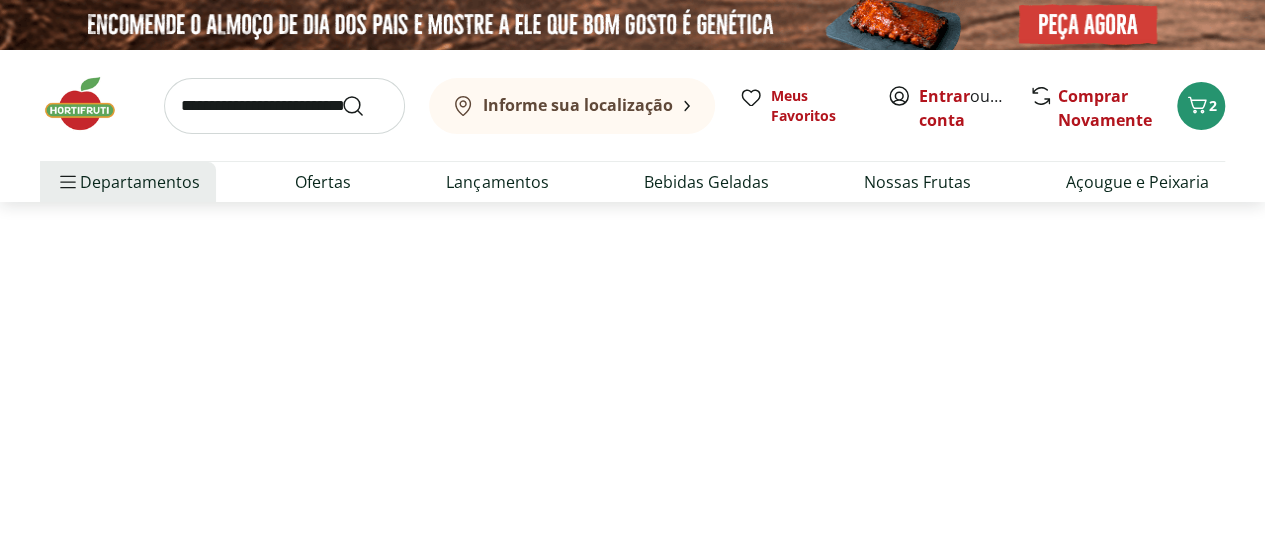 select on "**********" 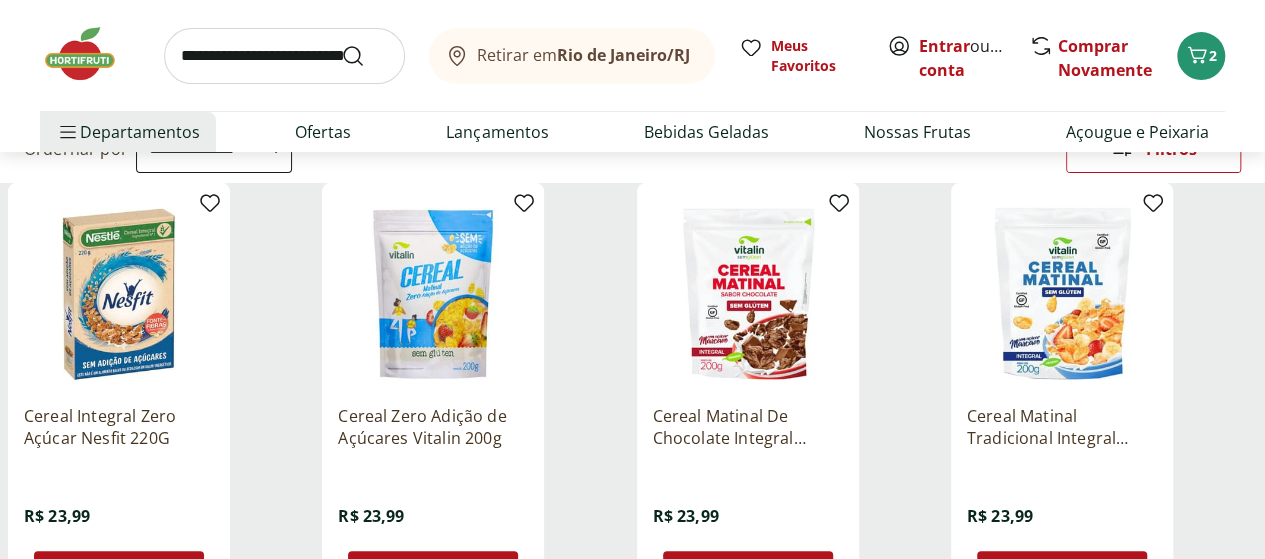 scroll, scrollTop: 216, scrollLeft: 0, axis: vertical 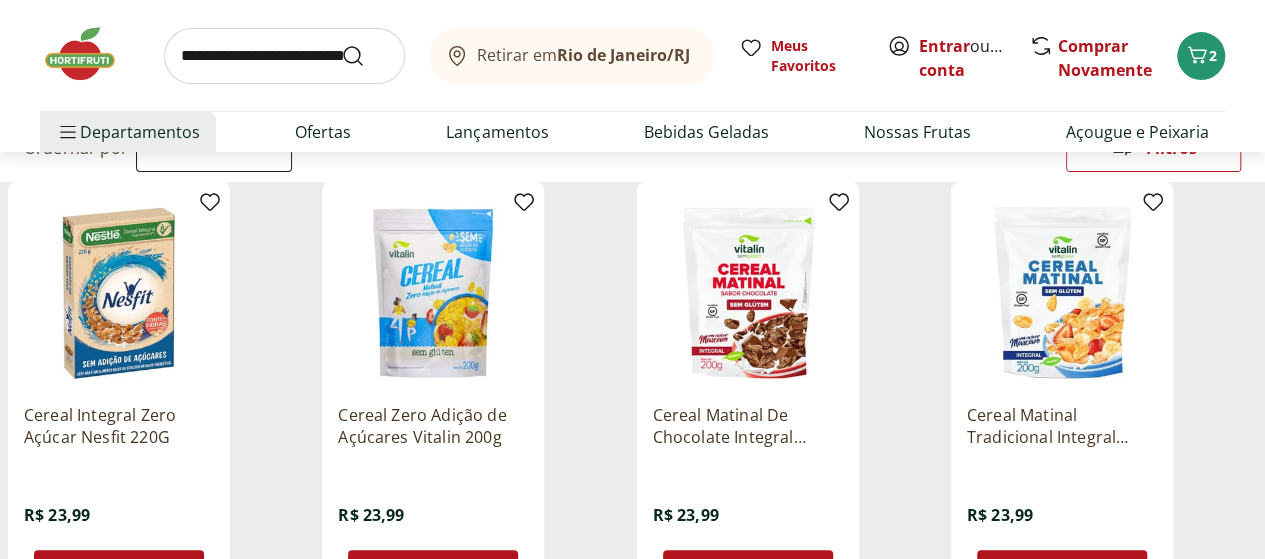 click on "Cereal Integral Zero Açúcar Nesfit 220G" at bounding box center [119, 426] 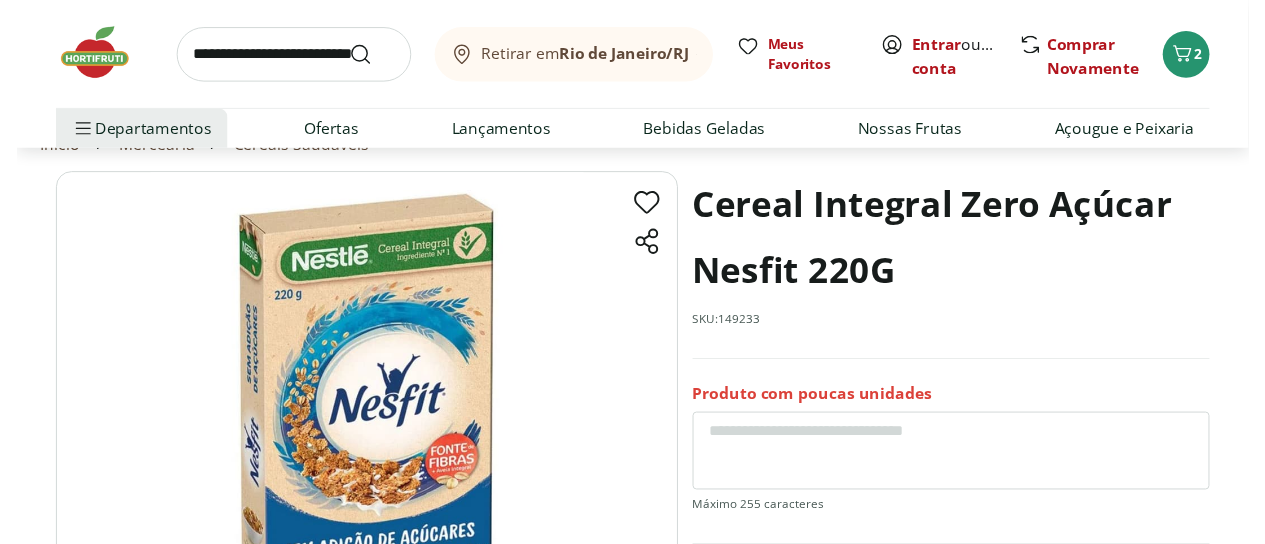 scroll, scrollTop: 0, scrollLeft: 0, axis: both 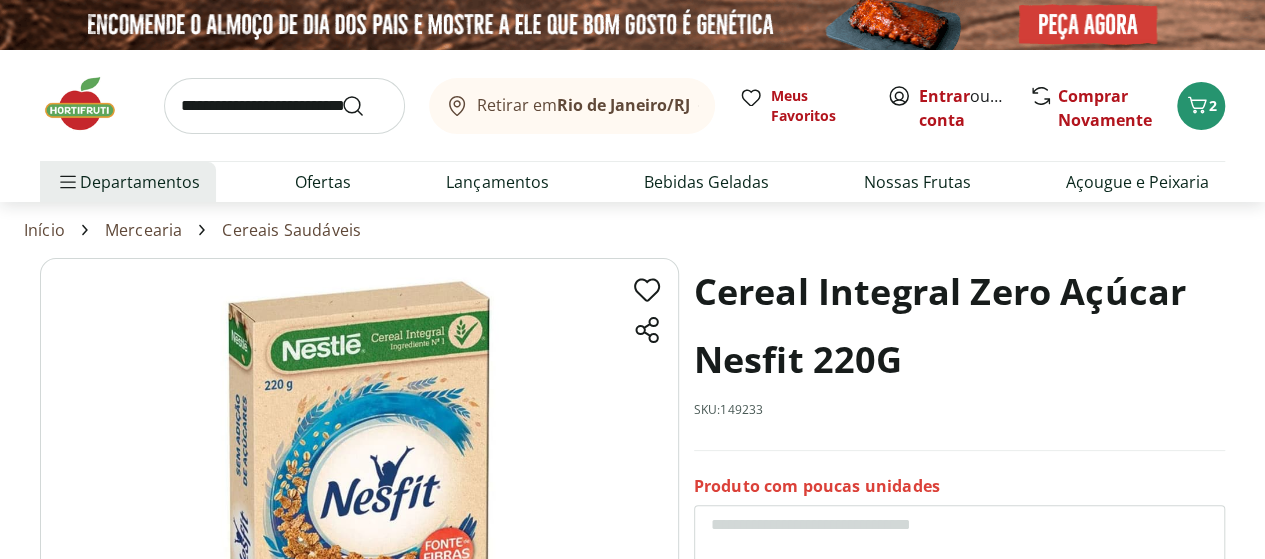 click on "Mercearia" at bounding box center (143, 230) 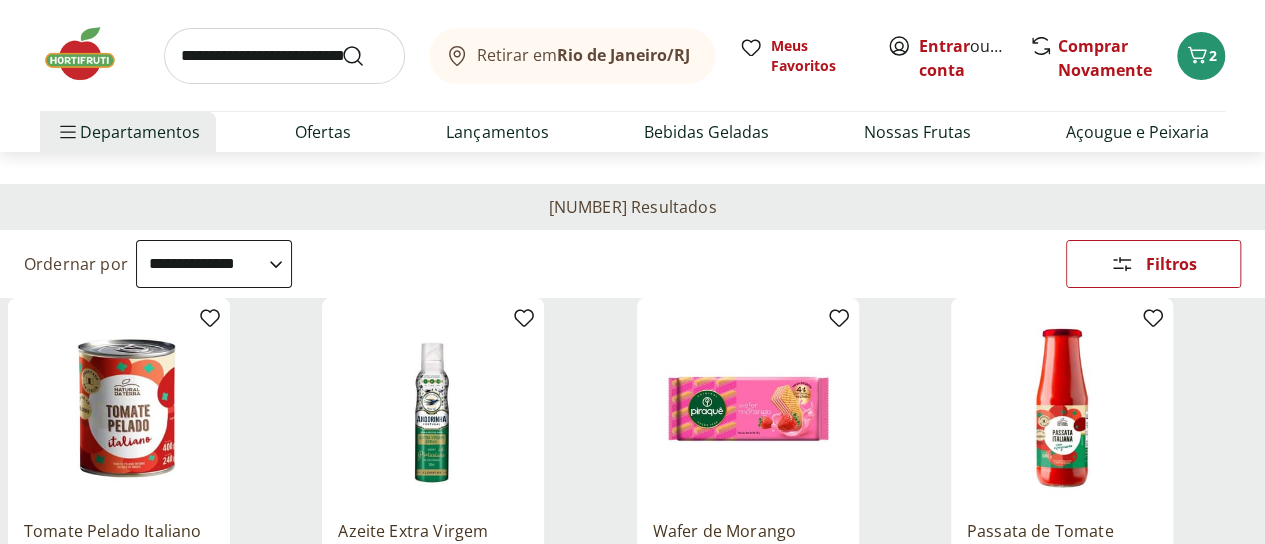 scroll, scrollTop: 97, scrollLeft: 0, axis: vertical 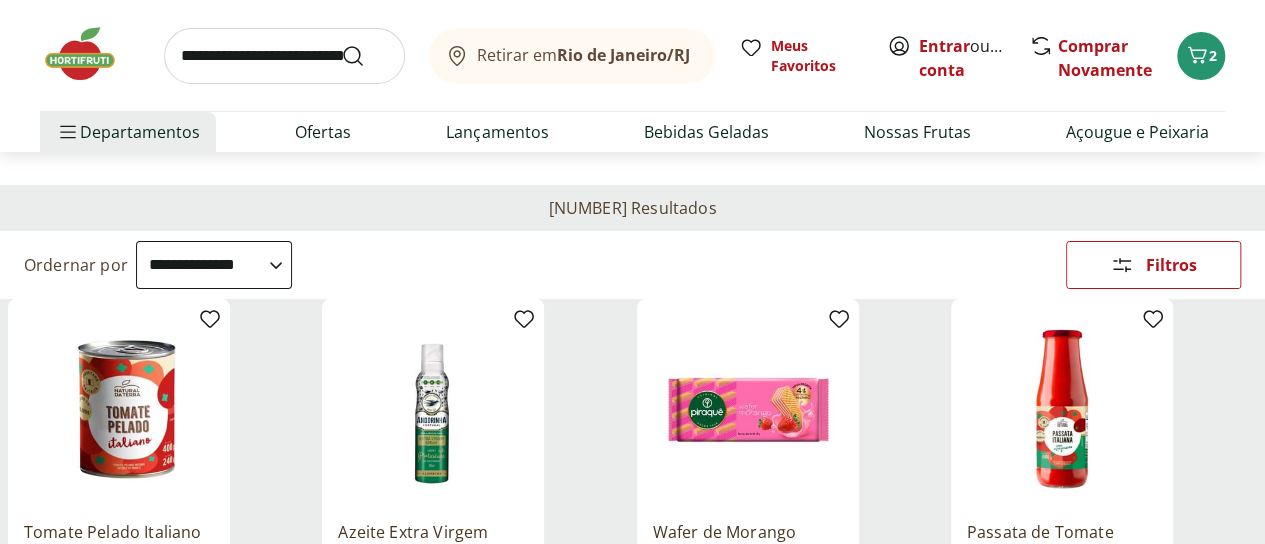click 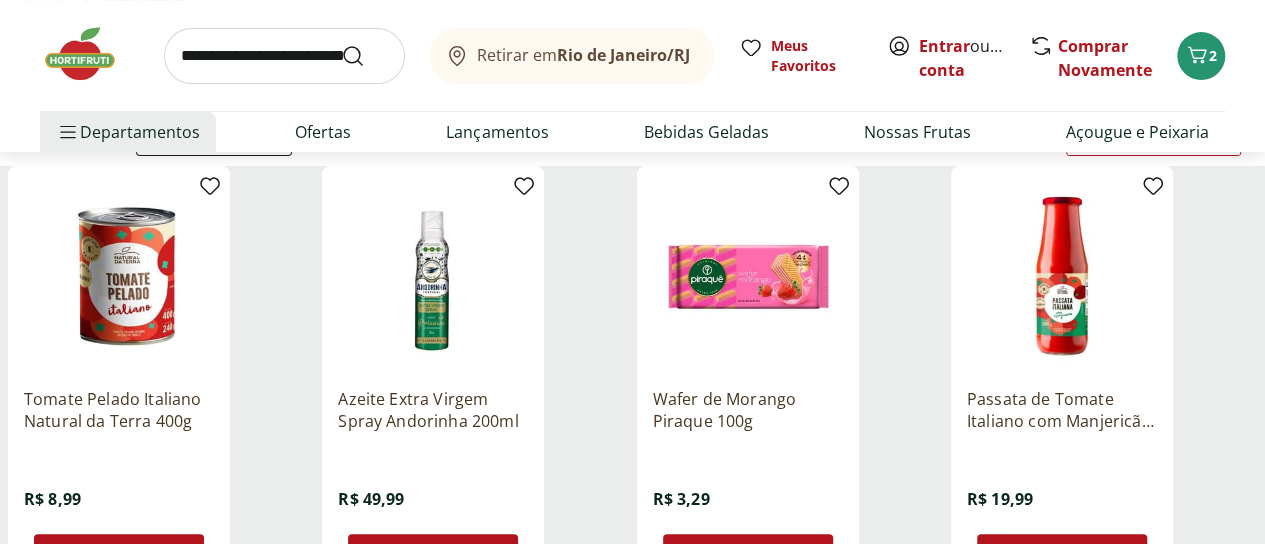scroll, scrollTop: 231, scrollLeft: 0, axis: vertical 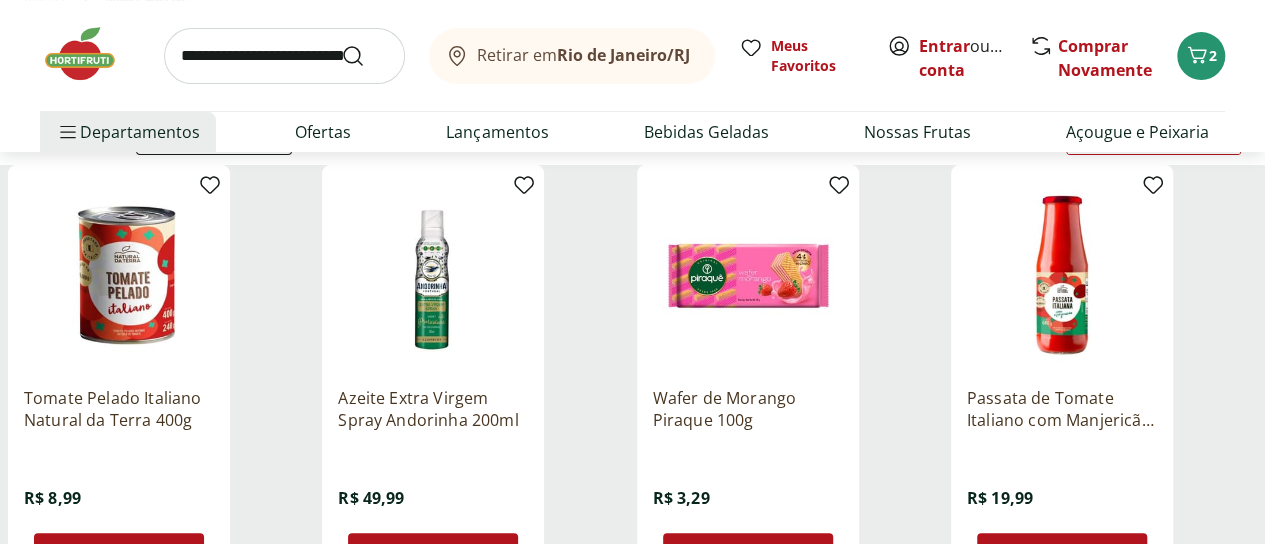 click on "Cereais Saudáveis [NUMBER]" at bounding box center (0, 0) 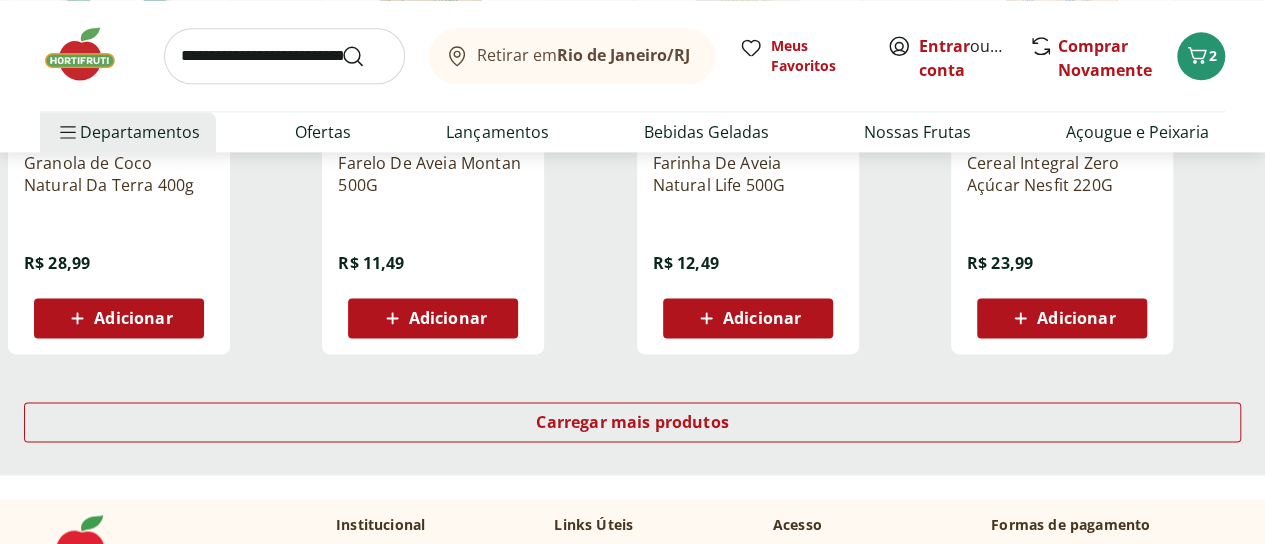 scroll, scrollTop: 1331, scrollLeft: 0, axis: vertical 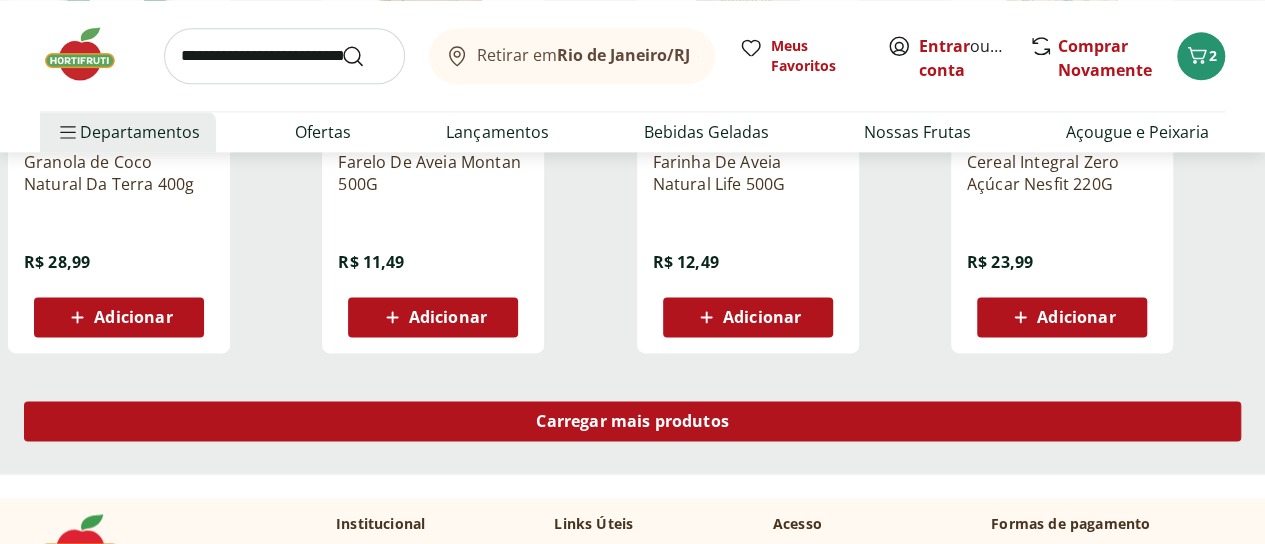 click on "Carregar mais produtos" at bounding box center [632, 425] 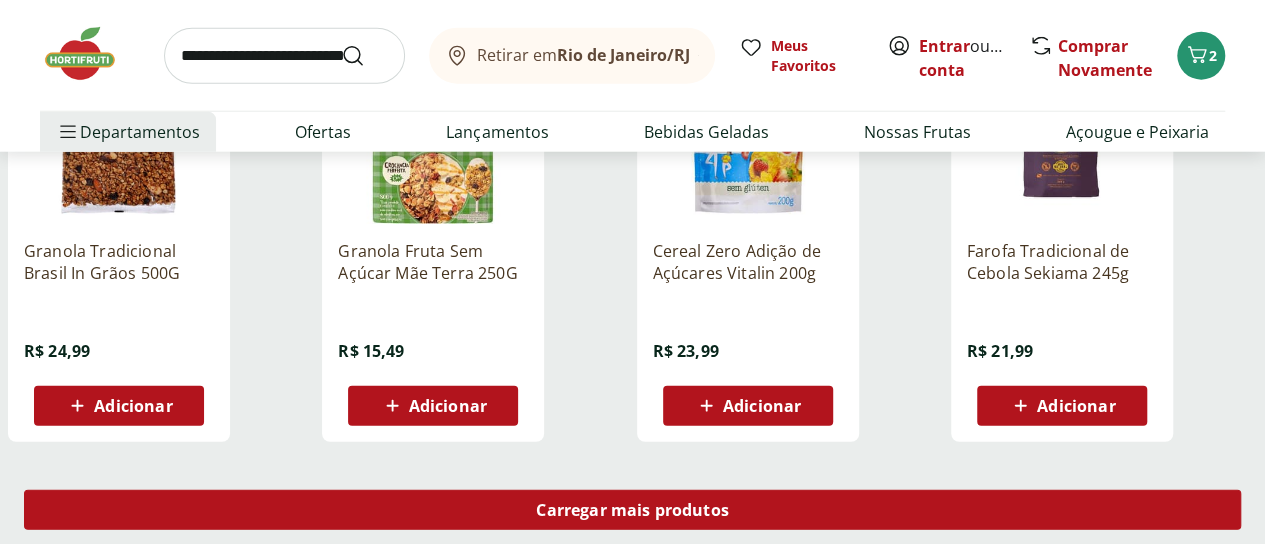 scroll, scrollTop: 2552, scrollLeft: 0, axis: vertical 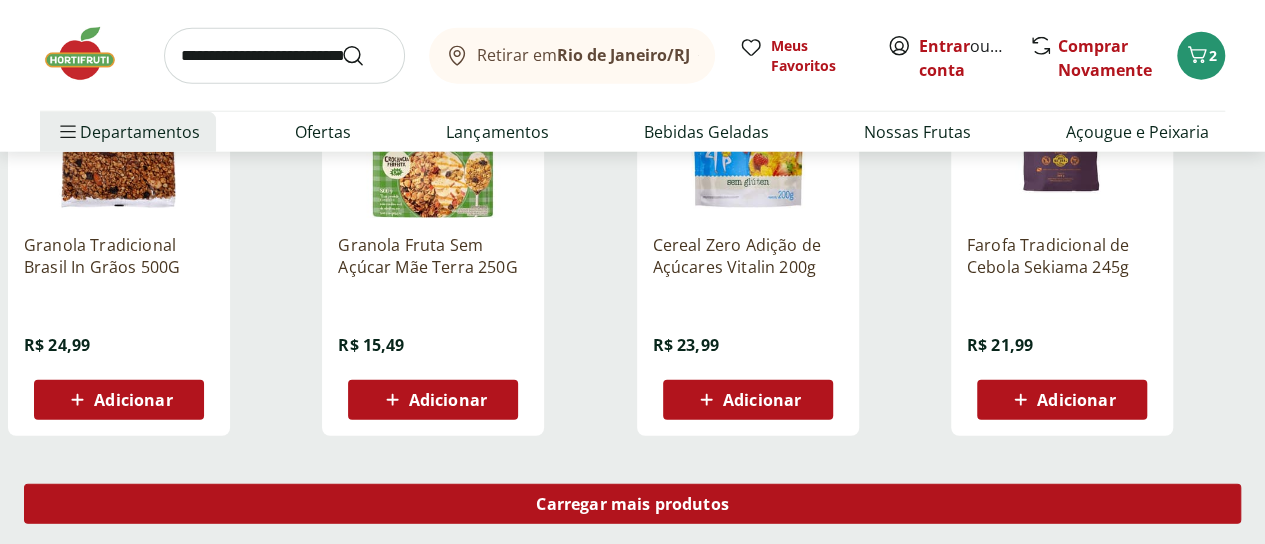 click on "Carregar mais produtos" at bounding box center (632, 504) 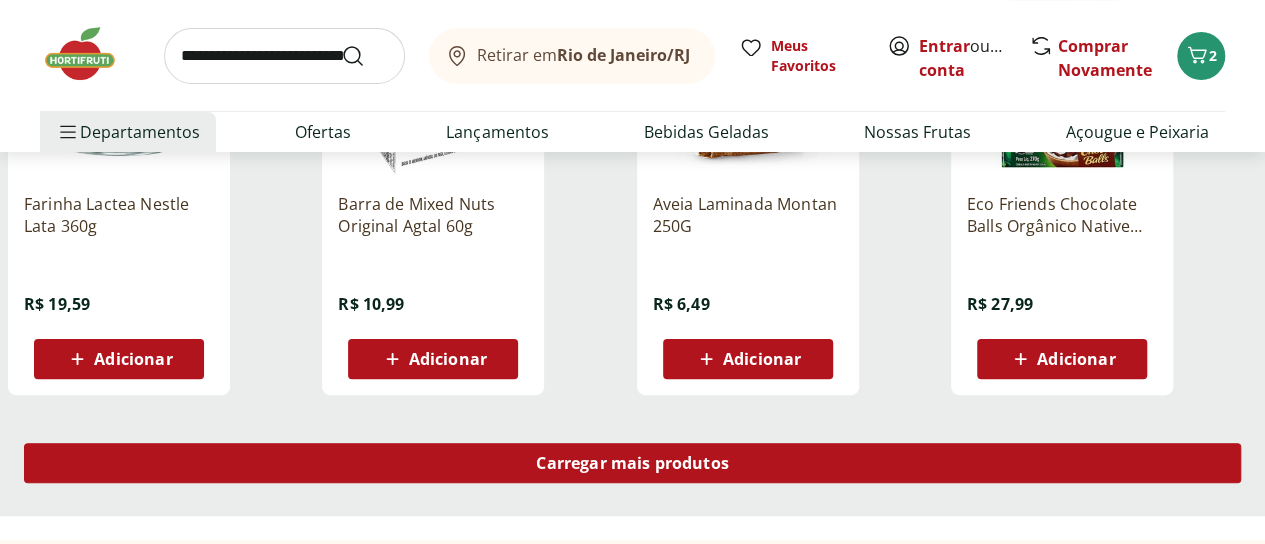 scroll, scrollTop: 3898, scrollLeft: 0, axis: vertical 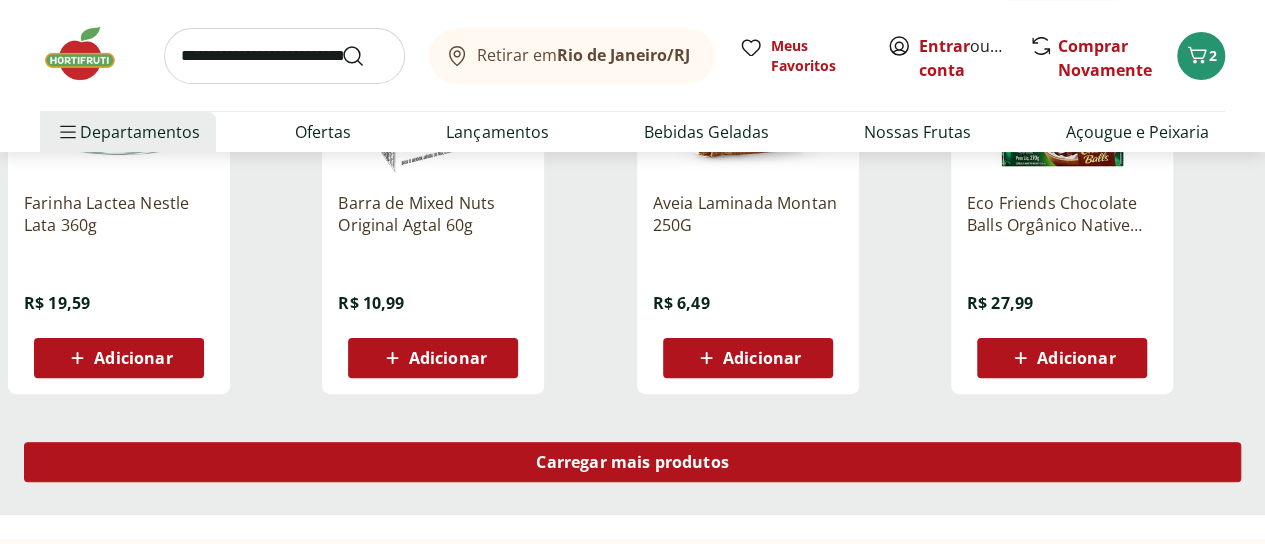 click on "Carregar mais produtos" at bounding box center (632, 462) 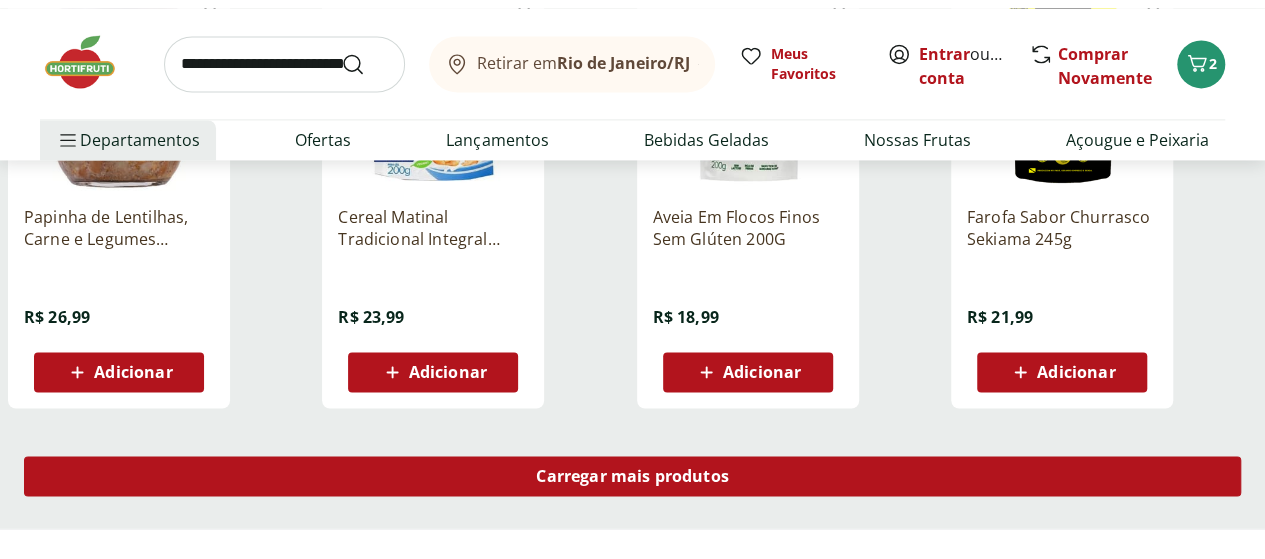 scroll, scrollTop: 5197, scrollLeft: 0, axis: vertical 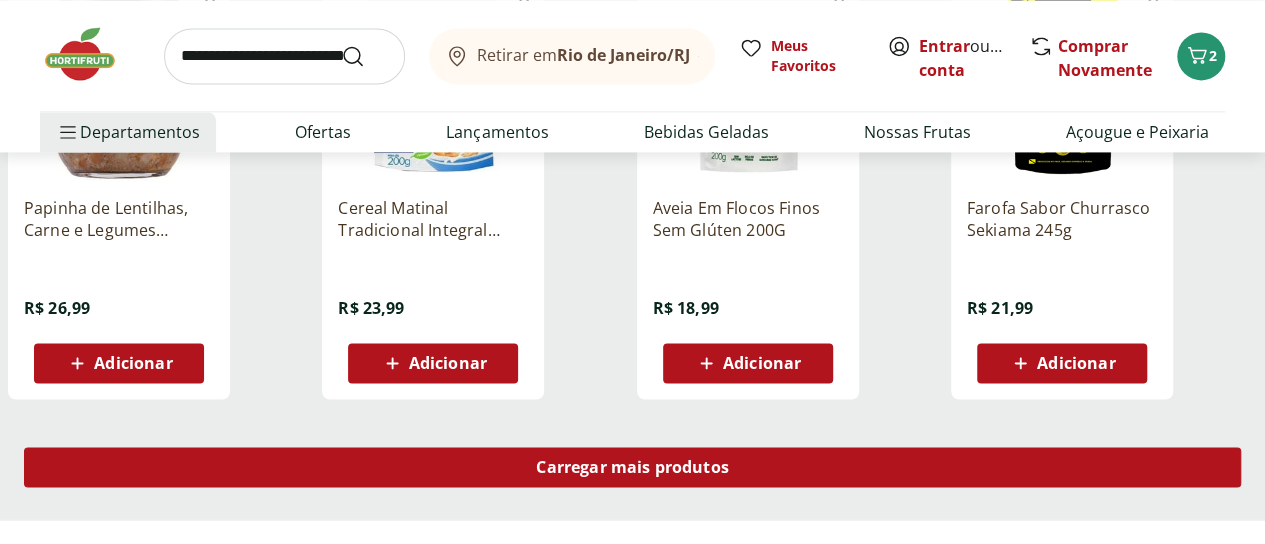 click on "Carregar mais produtos" at bounding box center (632, 467) 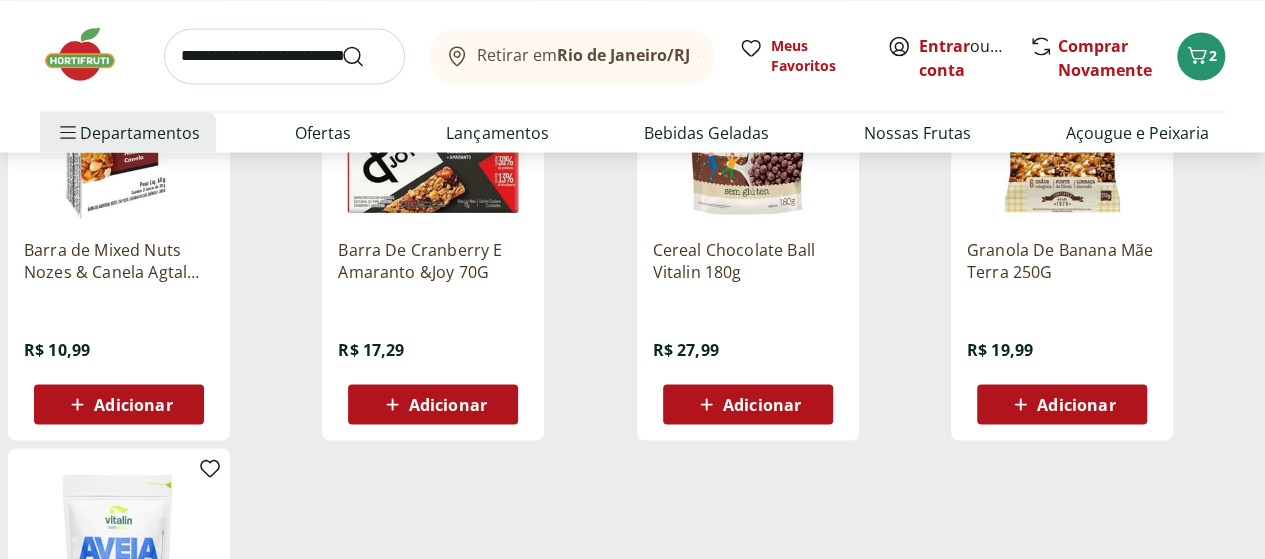 scroll, scrollTop: 5592, scrollLeft: 0, axis: vertical 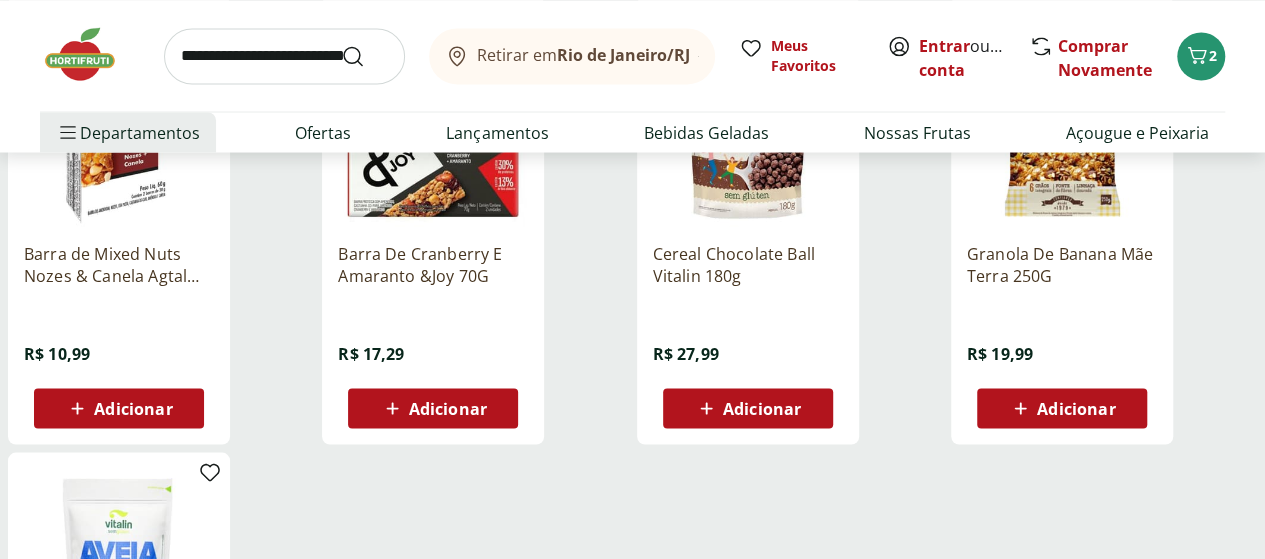 click on "Grãos e Farináceos [NUMBER]" at bounding box center [0, 0] 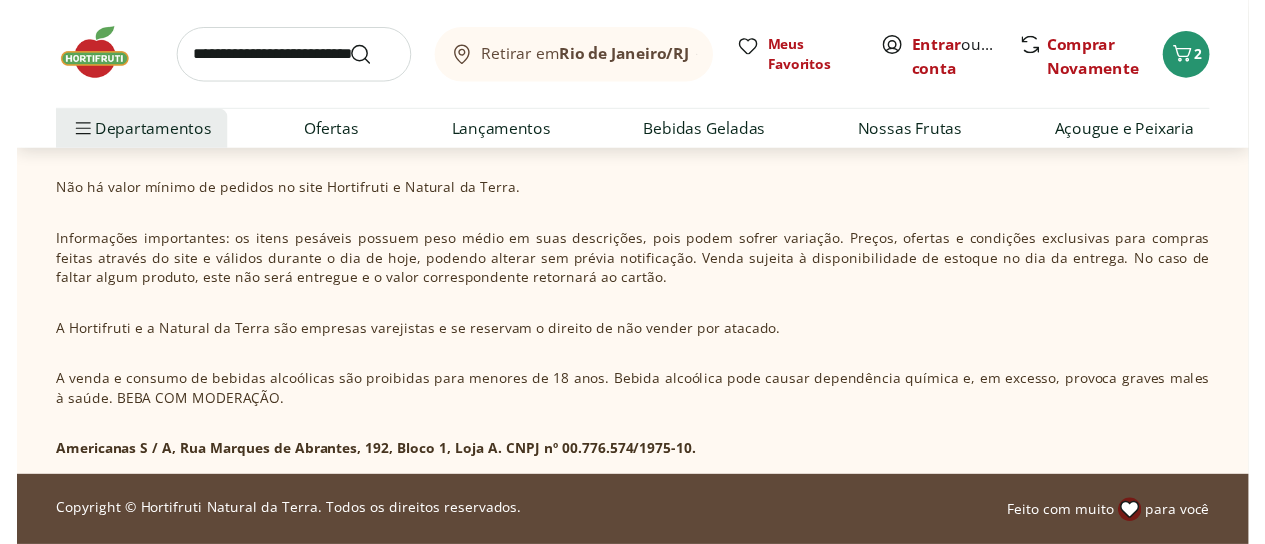 scroll, scrollTop: 2031, scrollLeft: 0, axis: vertical 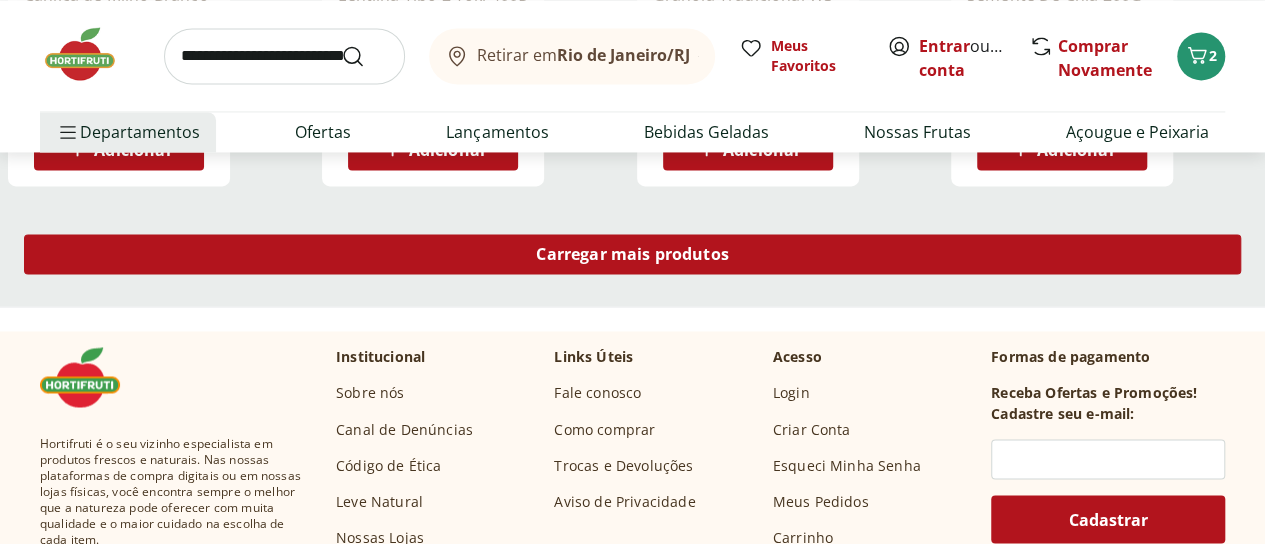 click on "Carregar mais produtos" at bounding box center [632, 254] 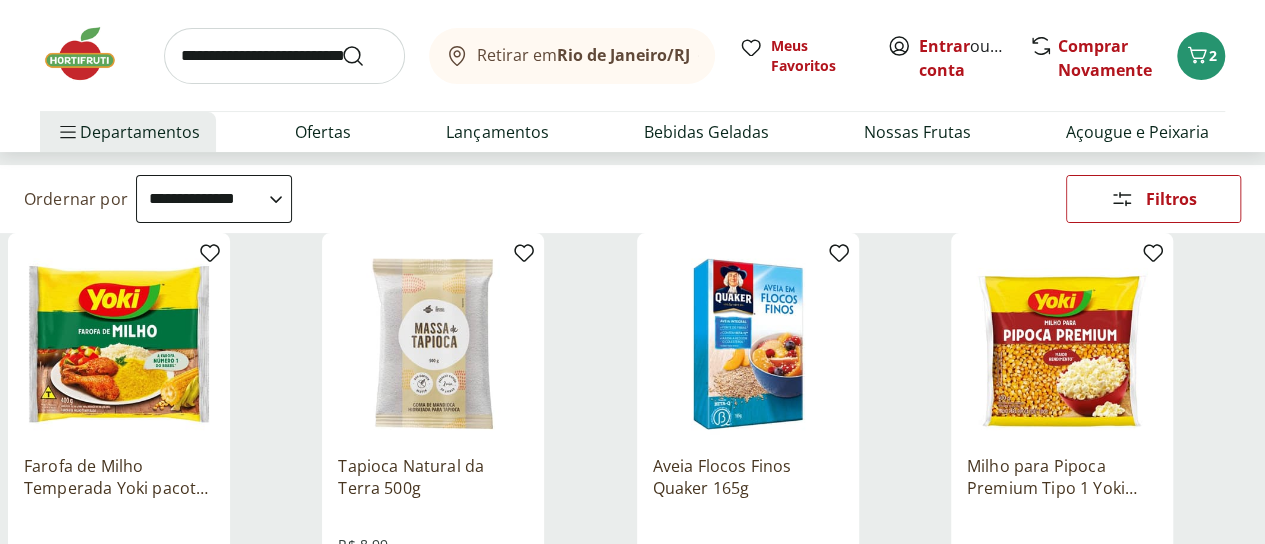 scroll, scrollTop: 0, scrollLeft: 0, axis: both 